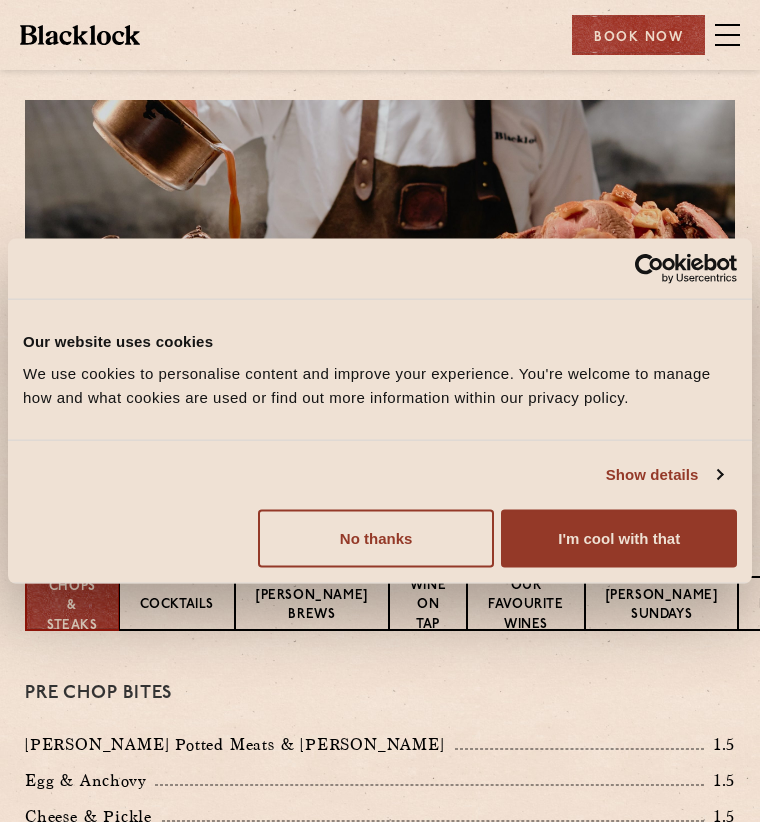 scroll, scrollTop: 0, scrollLeft: 0, axis: both 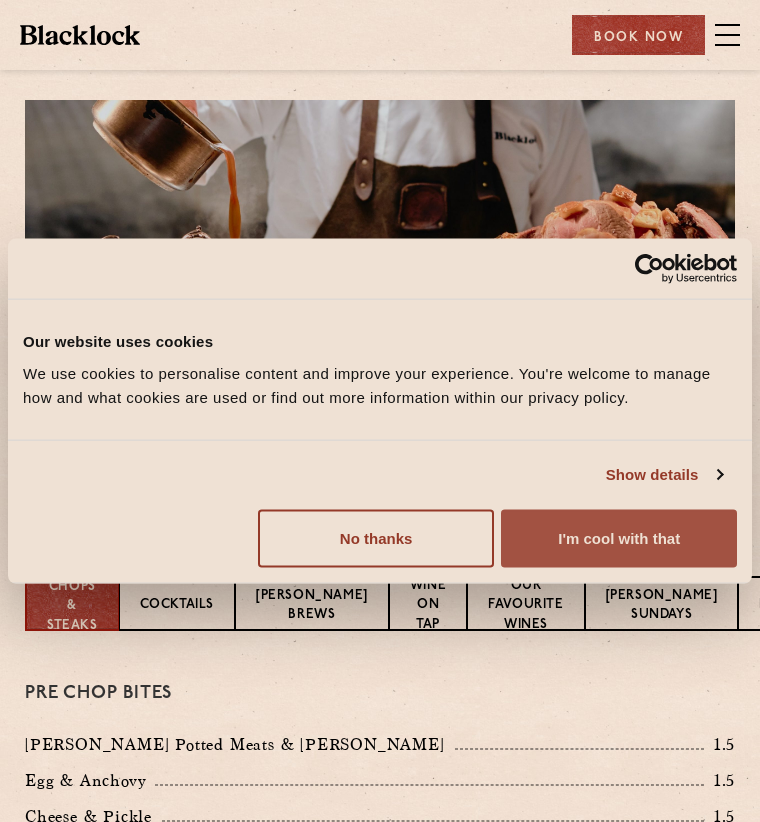click on "I'm cool with that" at bounding box center [619, 538] 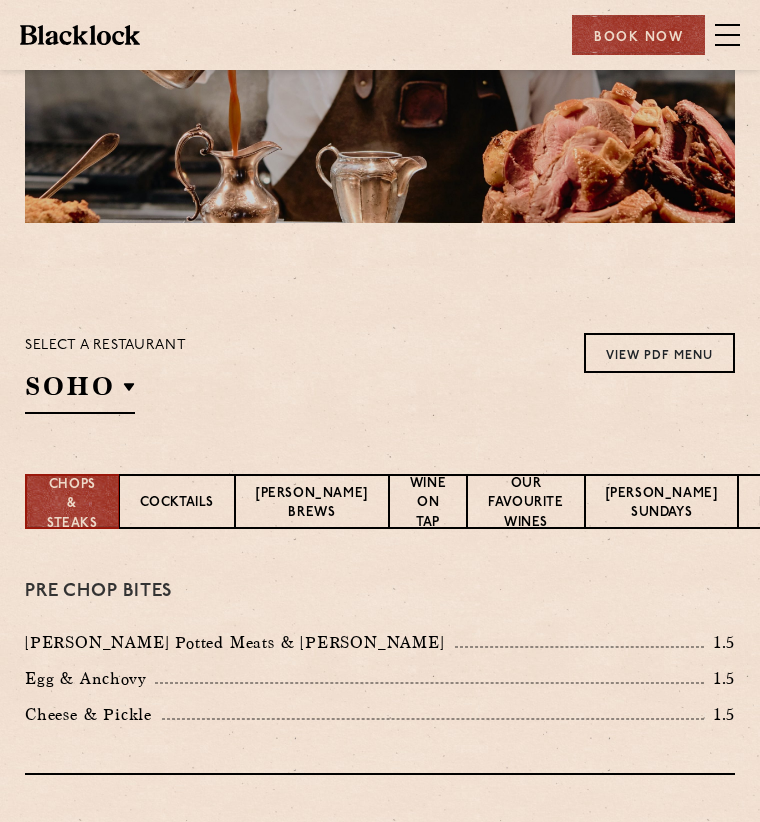 scroll, scrollTop: 200, scrollLeft: 0, axis: vertical 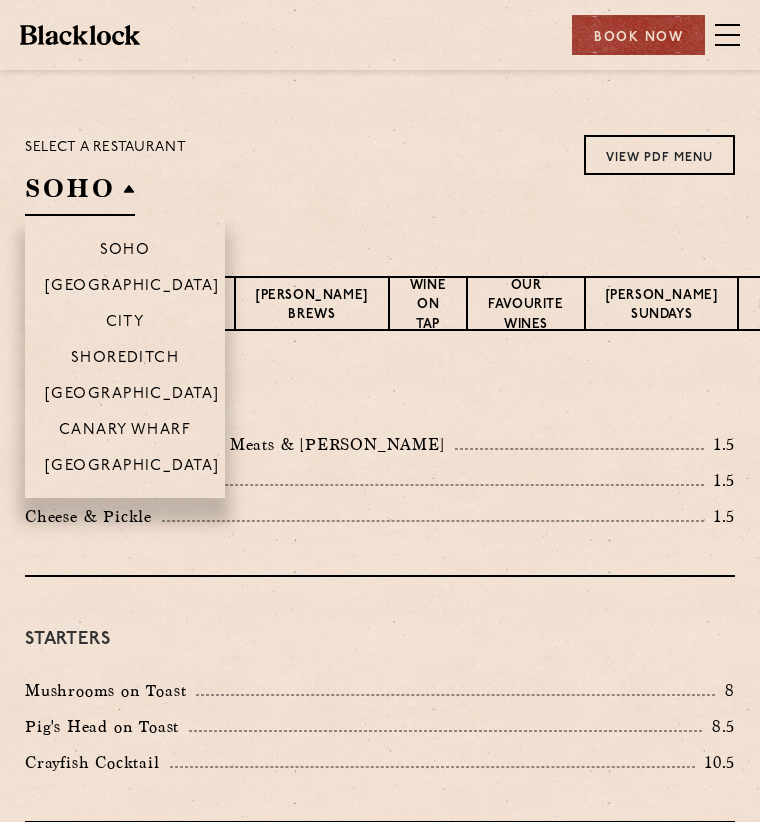 click on "SOHO" at bounding box center [80, 193] 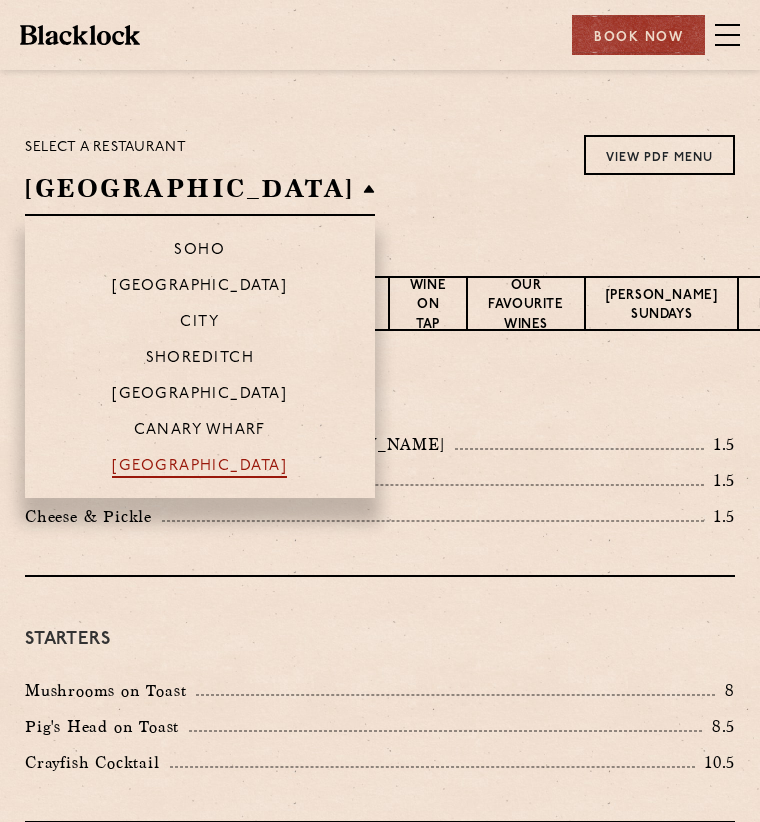 click on "[GEOGRAPHIC_DATA]" at bounding box center (199, 468) 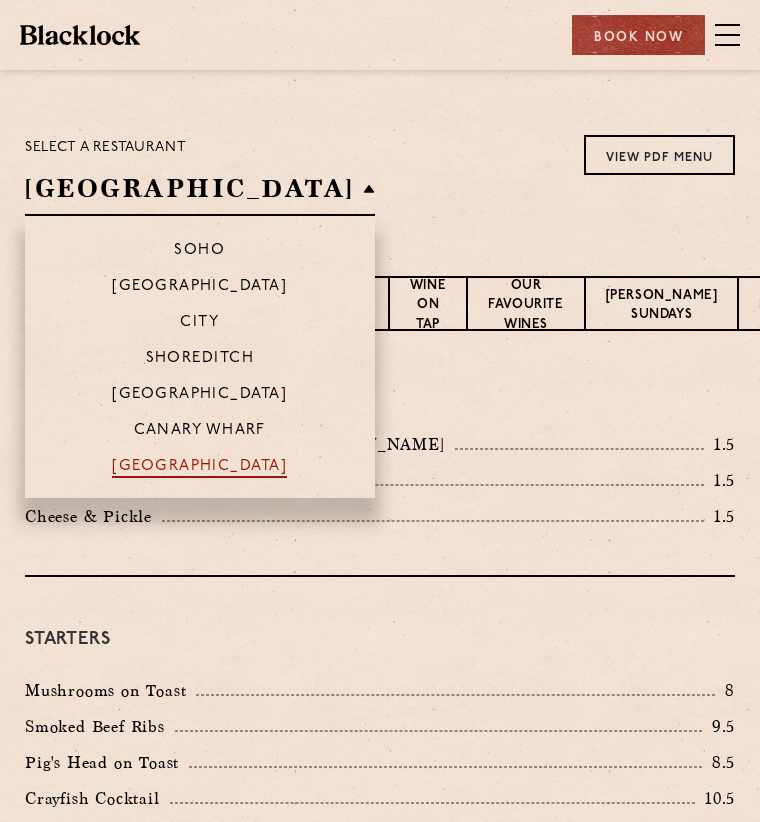 click on "[GEOGRAPHIC_DATA]" at bounding box center [199, 468] 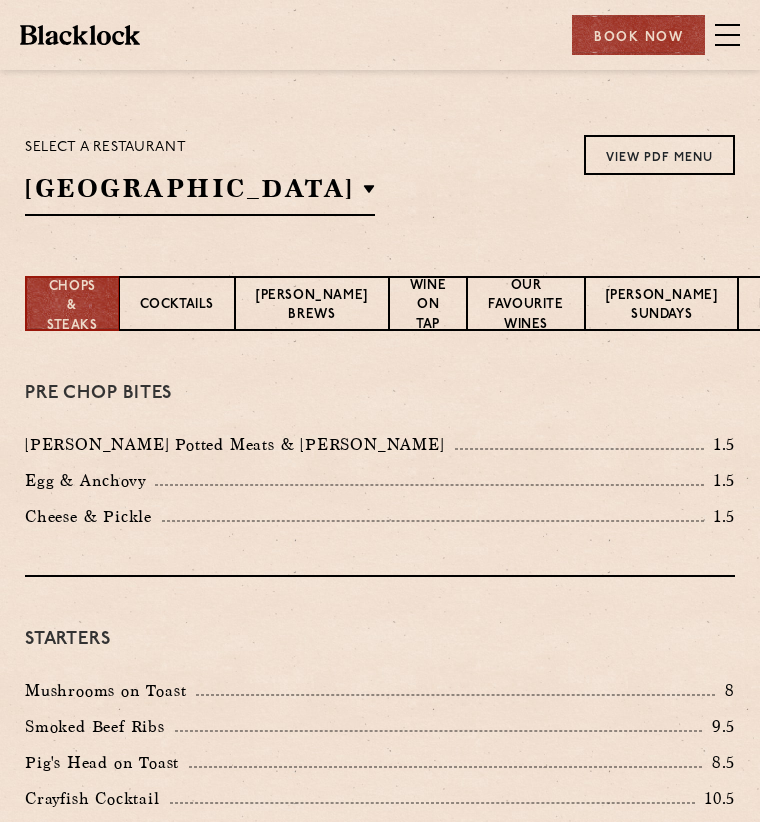 click on "Select a restaurant [GEOGRAPHIC_DATA] [GEOGRAPHIC_DATA] [GEOGRAPHIC_DATA] [GEOGRAPHIC_DATA] [GEOGRAPHIC_DATA] [GEOGRAPHIC_DATA] [GEOGRAPHIC_DATA]   View PDF Menu   View PDF Menu   View PDF Menu   View PDF Menu   View PDF Menu   View PDF Menu   View PDF Menu" at bounding box center (380, 175) 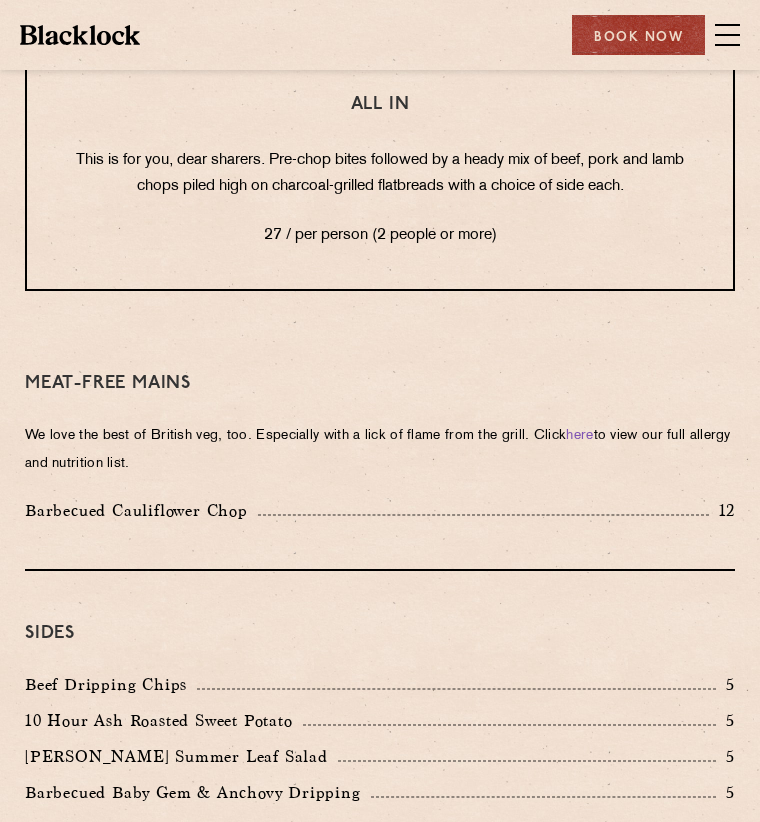 scroll, scrollTop: 3000, scrollLeft: 0, axis: vertical 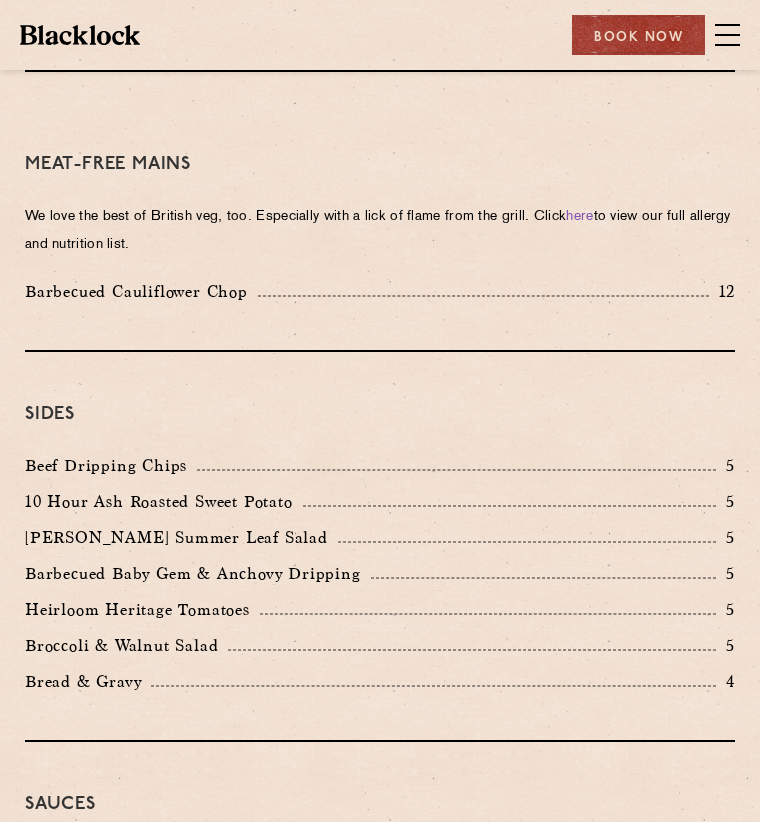 click on "All In
This is for you, dear sharers. Pre-chop bites followed by a heady mix of beef, pork and lamb chops piled high on charcoal-grilled flatbreads with a choice of side each.
27 / per person (2 people or more)" at bounding box center [380, -49] 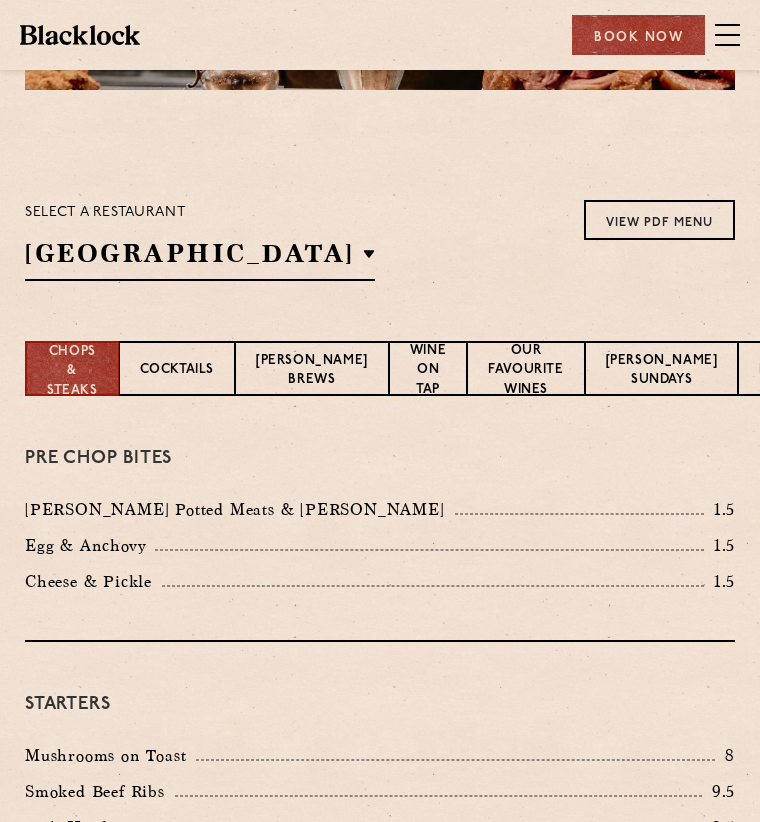 scroll, scrollTop: 200, scrollLeft: 0, axis: vertical 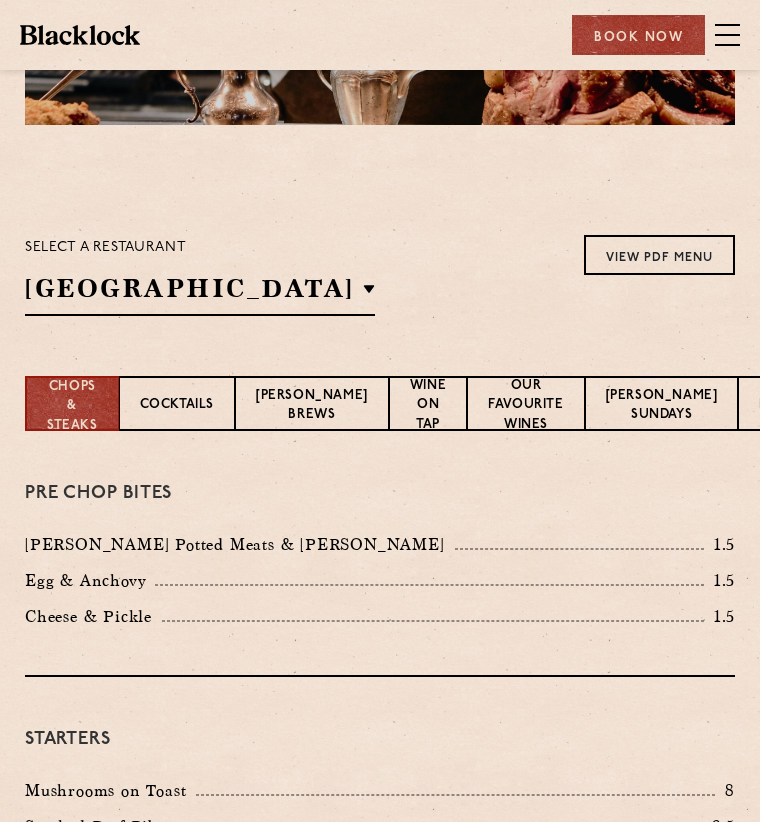 click on "Select a restaurant [GEOGRAPHIC_DATA] [GEOGRAPHIC_DATA] [GEOGRAPHIC_DATA] [GEOGRAPHIC_DATA] [GEOGRAPHIC_DATA] [GEOGRAPHIC_DATA] [GEOGRAPHIC_DATA]   View PDF Menu   View PDF Menu   View PDF Menu   View PDF Menu   View PDF Menu   View PDF Menu   View PDF Menu" at bounding box center (380, 273) 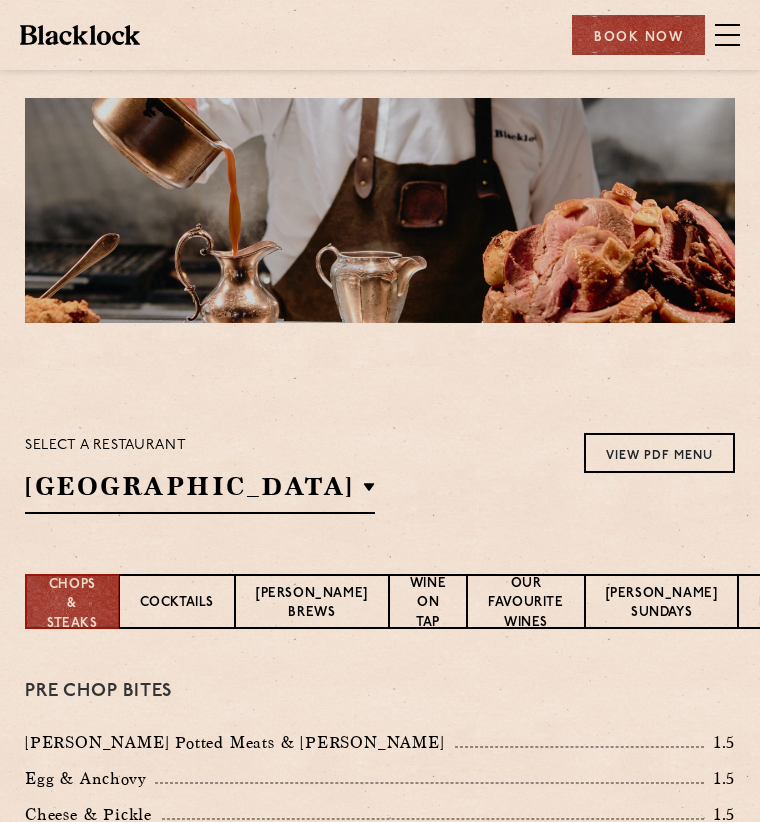 scroll, scrollTop: 0, scrollLeft: 0, axis: both 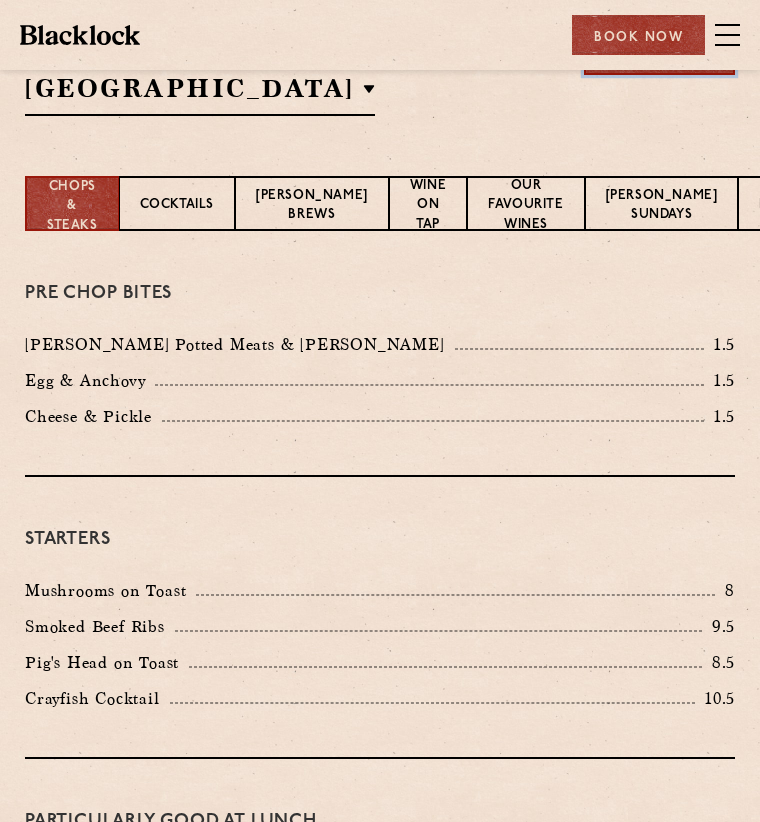click on "View PDF Menu" at bounding box center [659, 55] 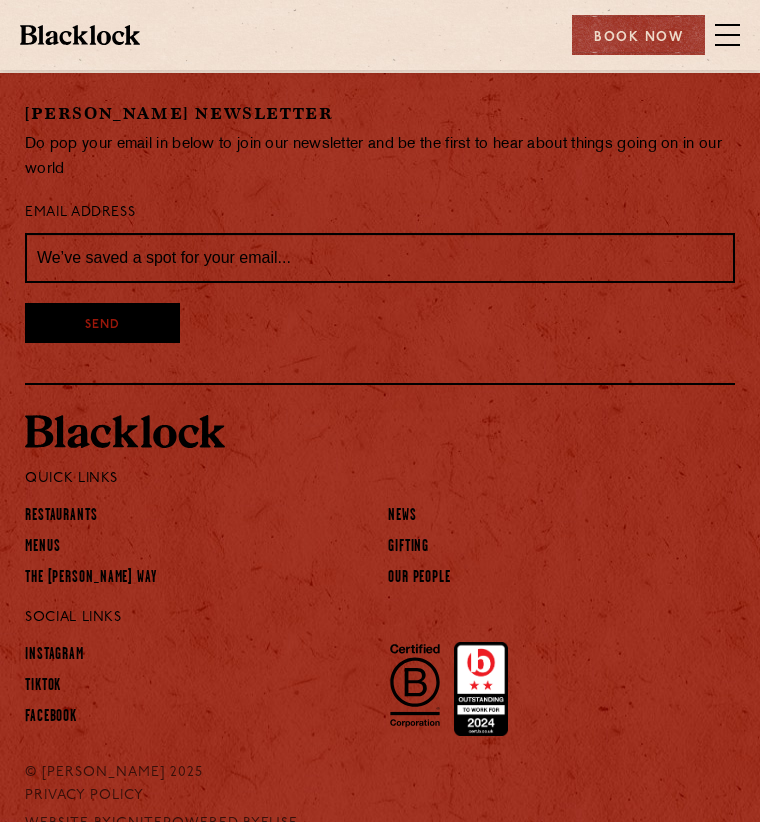 scroll, scrollTop: 4500, scrollLeft: 0, axis: vertical 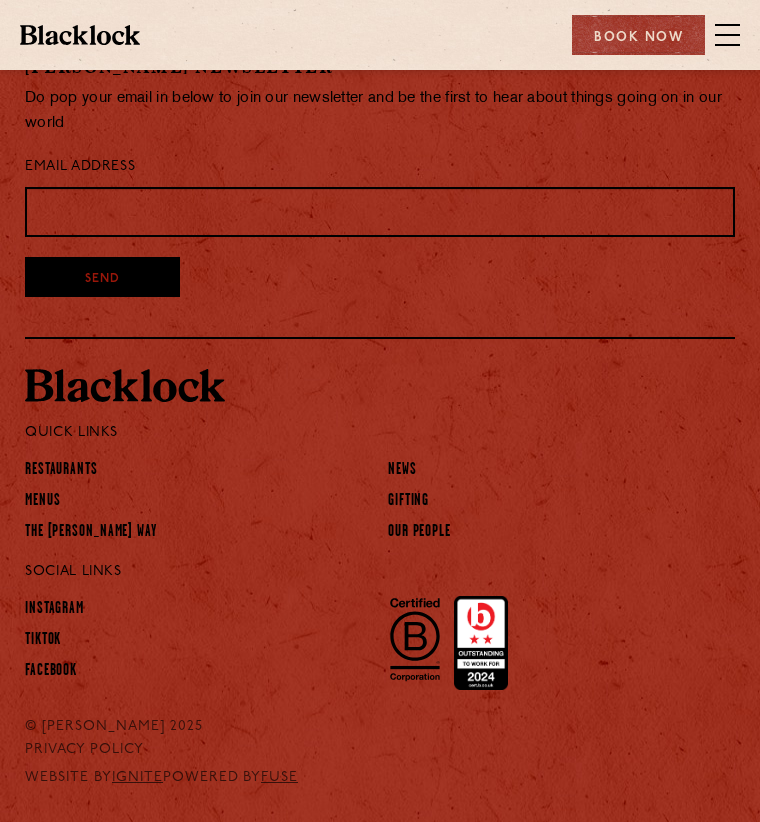 click at bounding box center (380, 212) 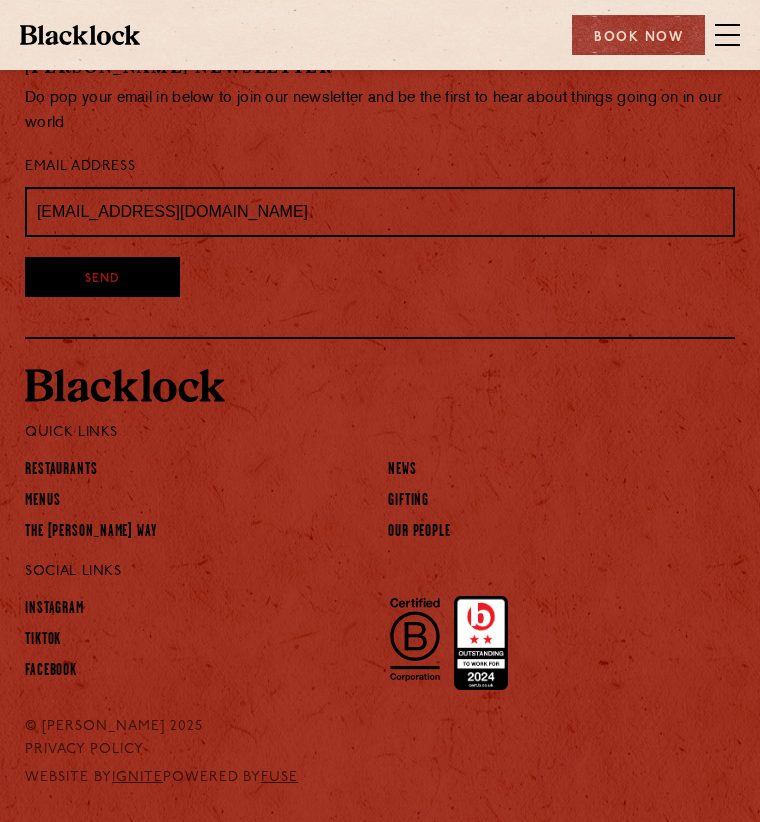 click on "Send" at bounding box center (102, 277) 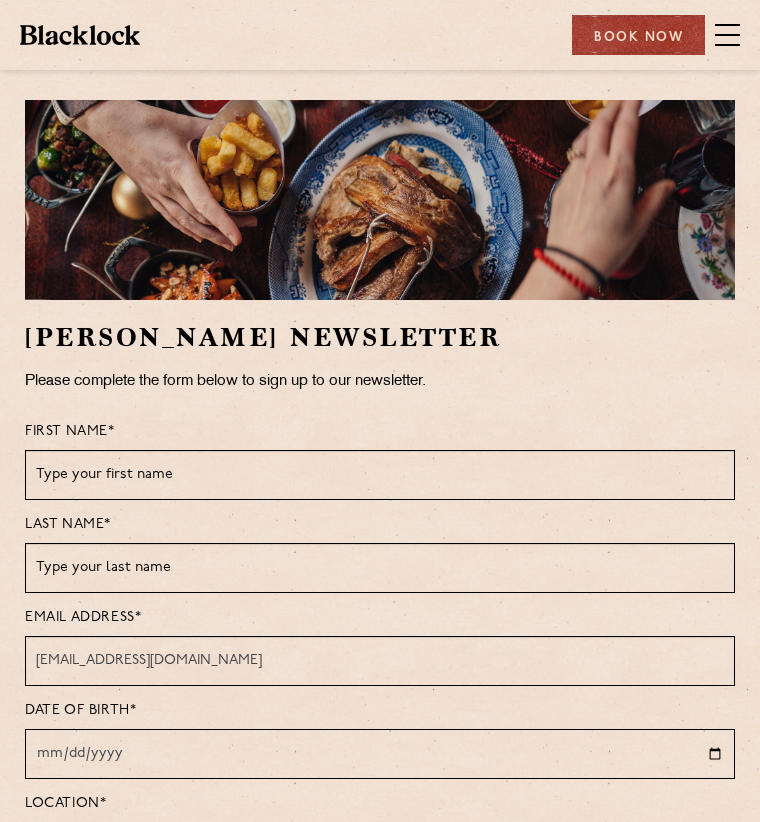 scroll, scrollTop: 0, scrollLeft: 0, axis: both 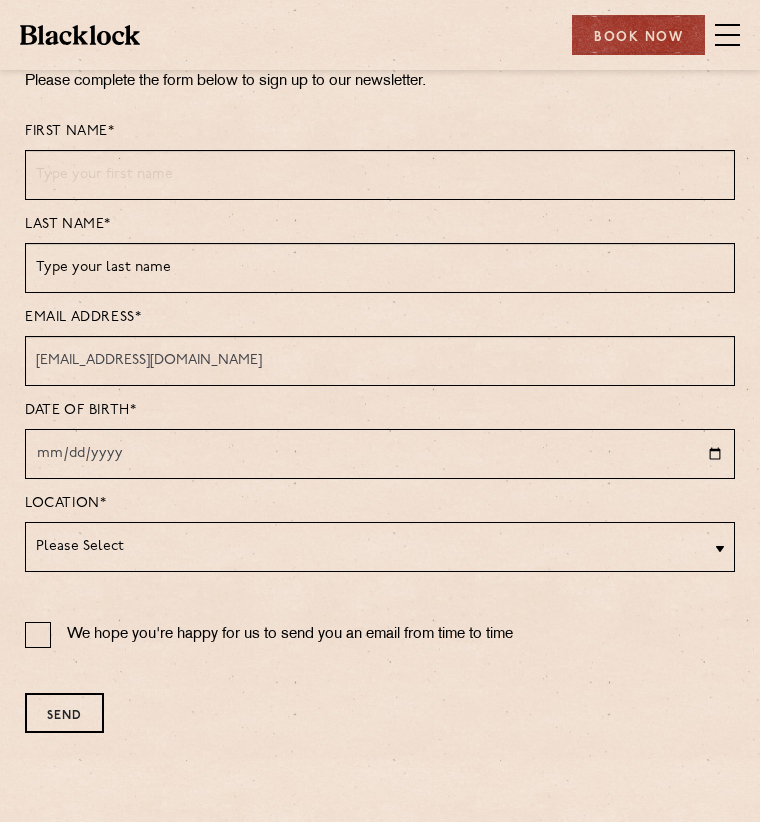 click at bounding box center (380, 175) 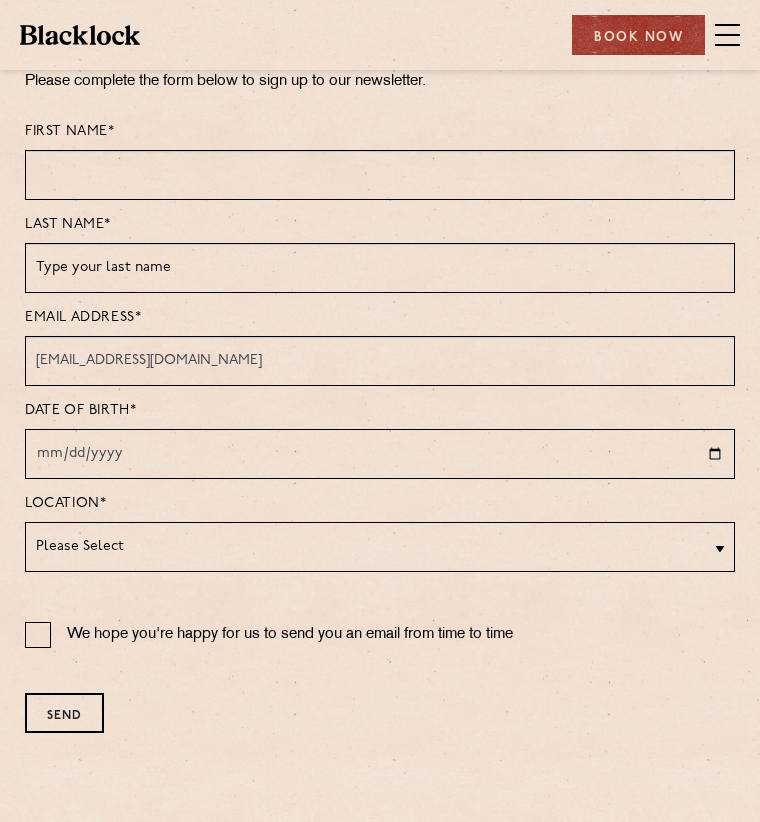 type on "Jake" 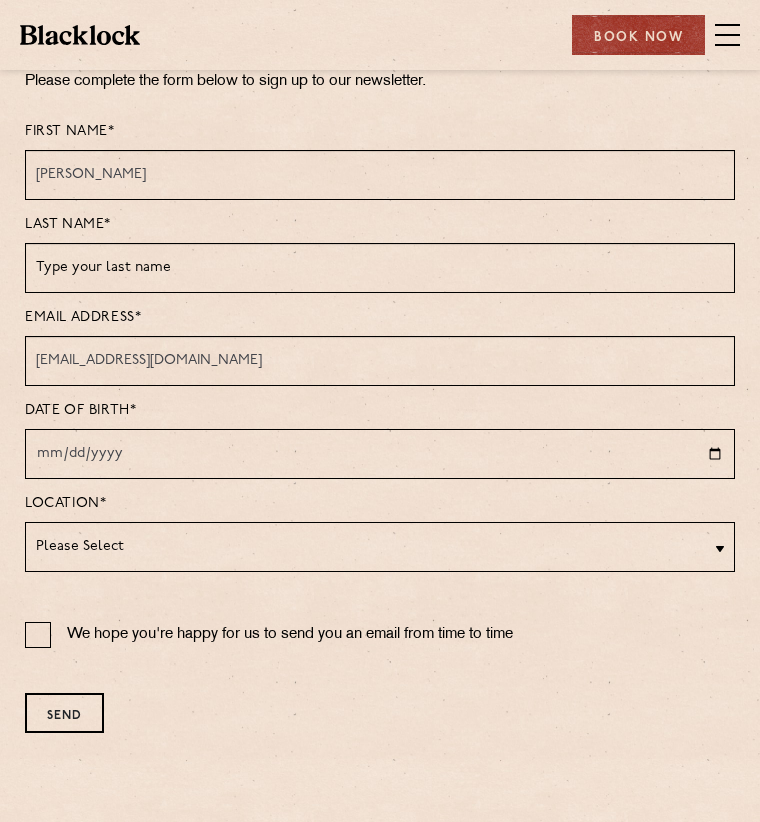type on "Boulton" 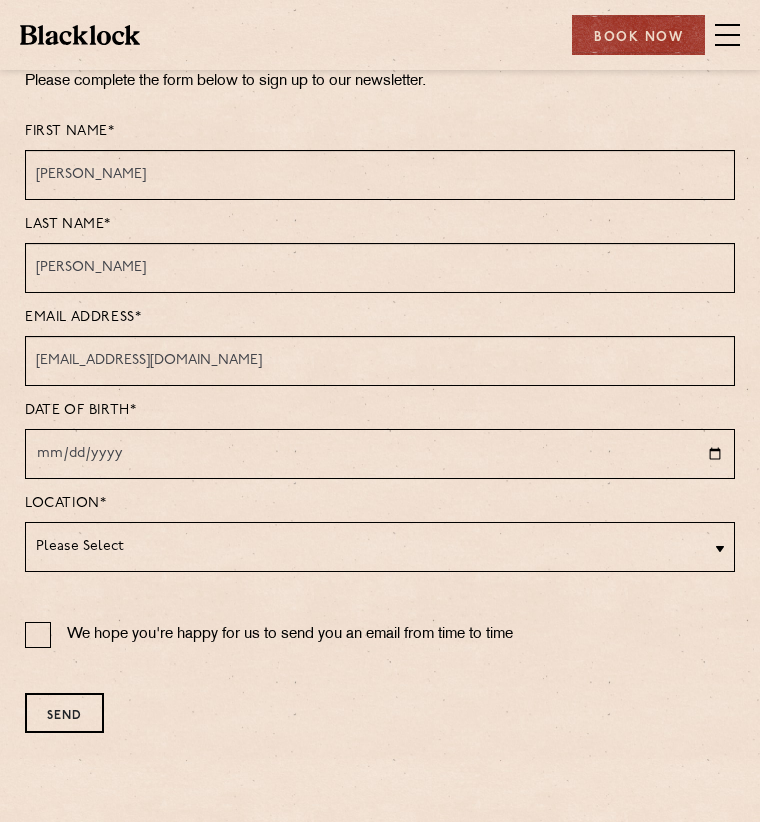click at bounding box center [380, 454] 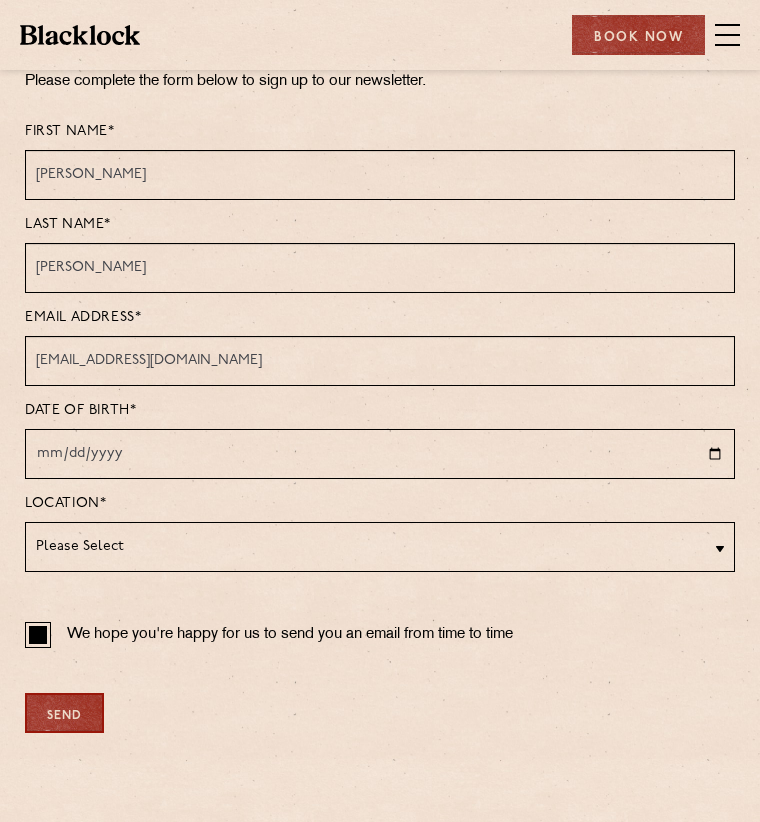 click on "Send" at bounding box center [64, 713] 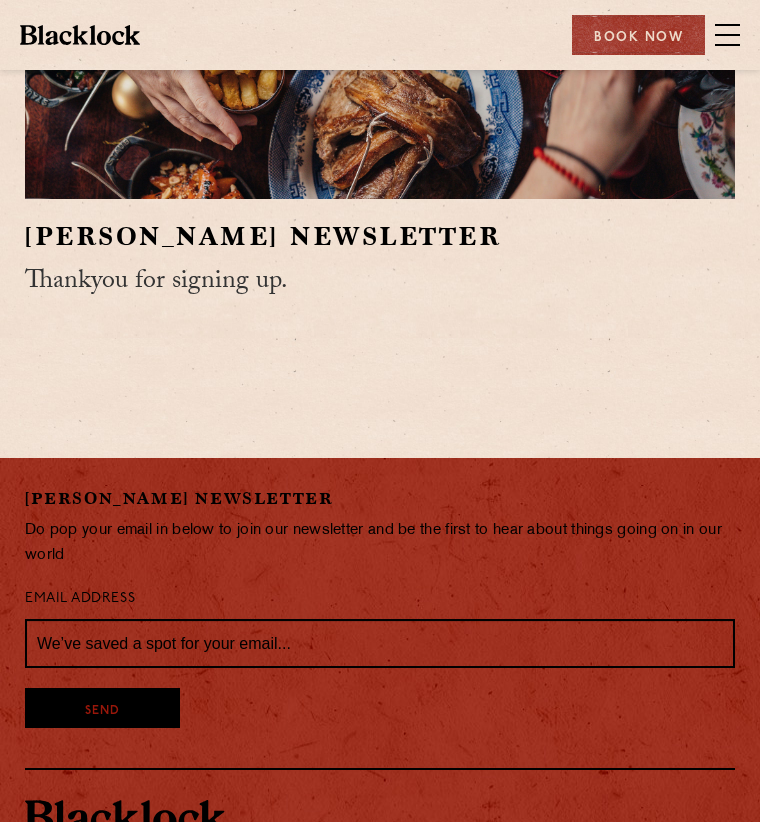 scroll, scrollTop: 0, scrollLeft: 0, axis: both 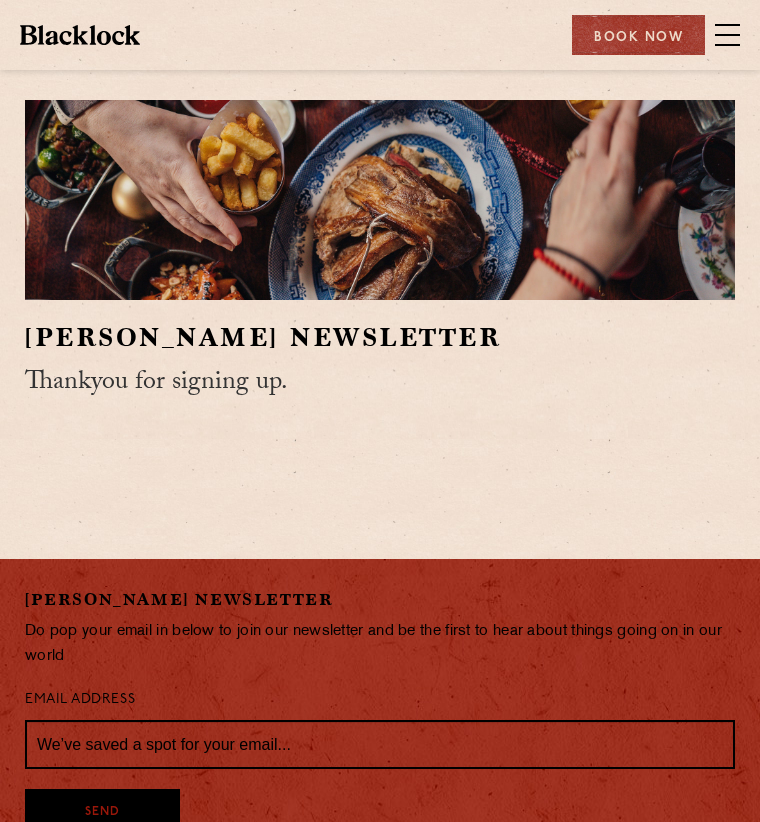 click at bounding box center (80, 35) 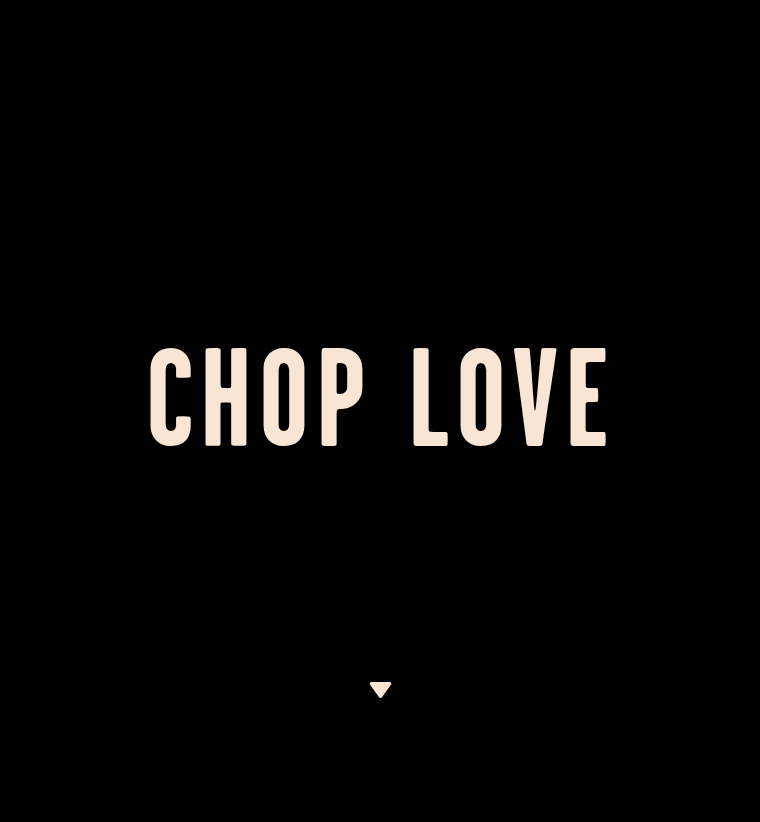 scroll, scrollTop: 0, scrollLeft: 0, axis: both 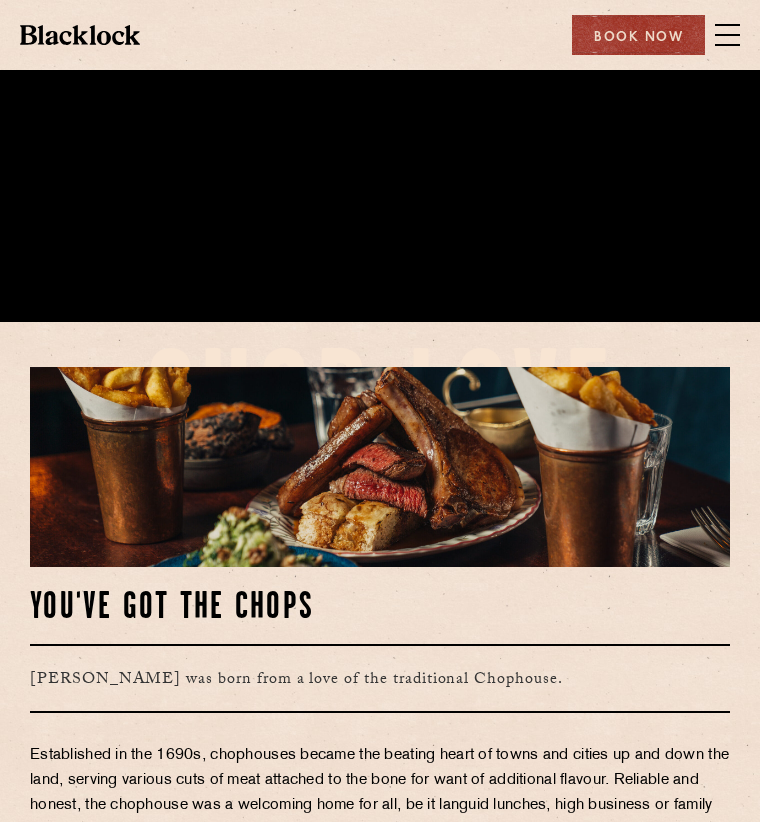 click at bounding box center [727, 35] 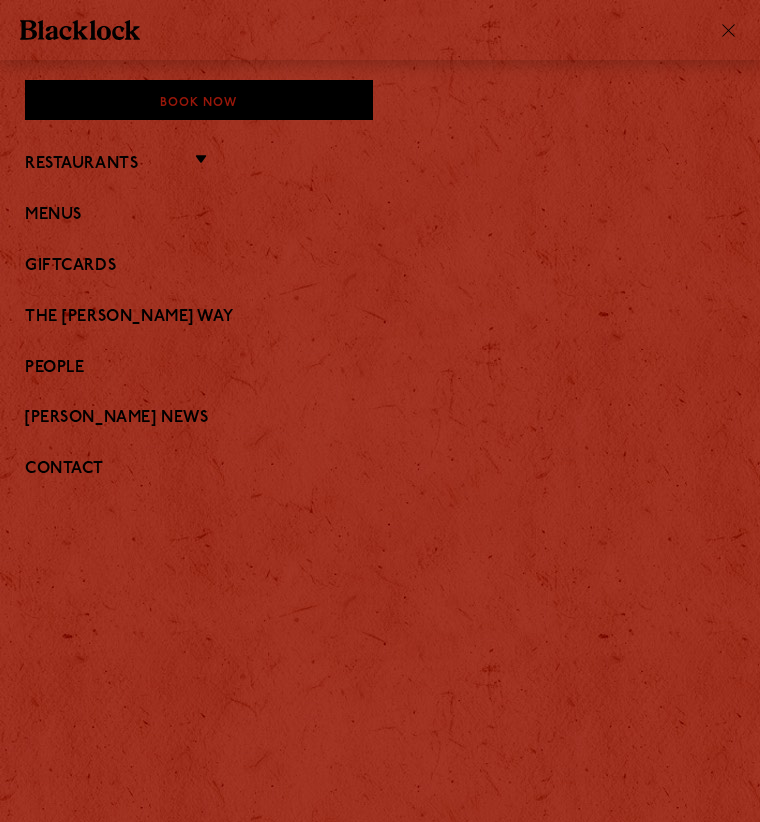 click on "Menus" at bounding box center [380, 214] 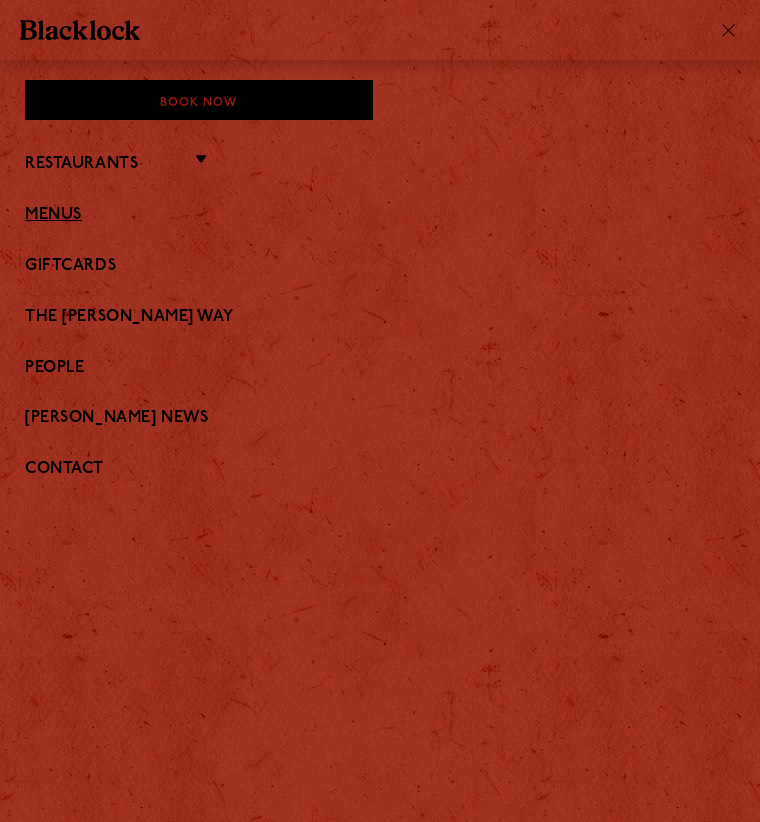 click on "Menus" at bounding box center [380, 215] 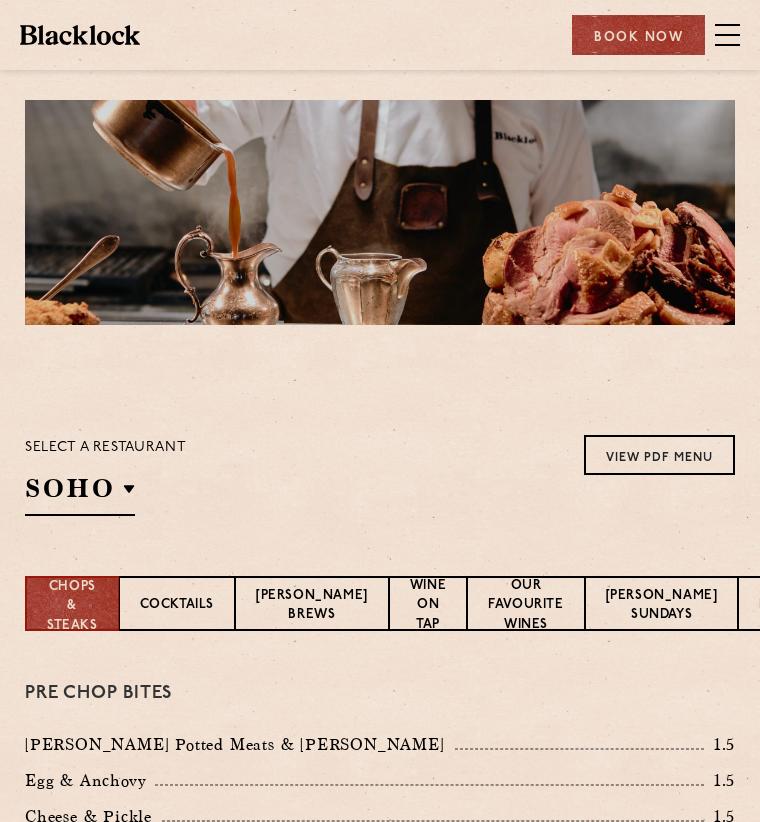 scroll, scrollTop: 0, scrollLeft: 0, axis: both 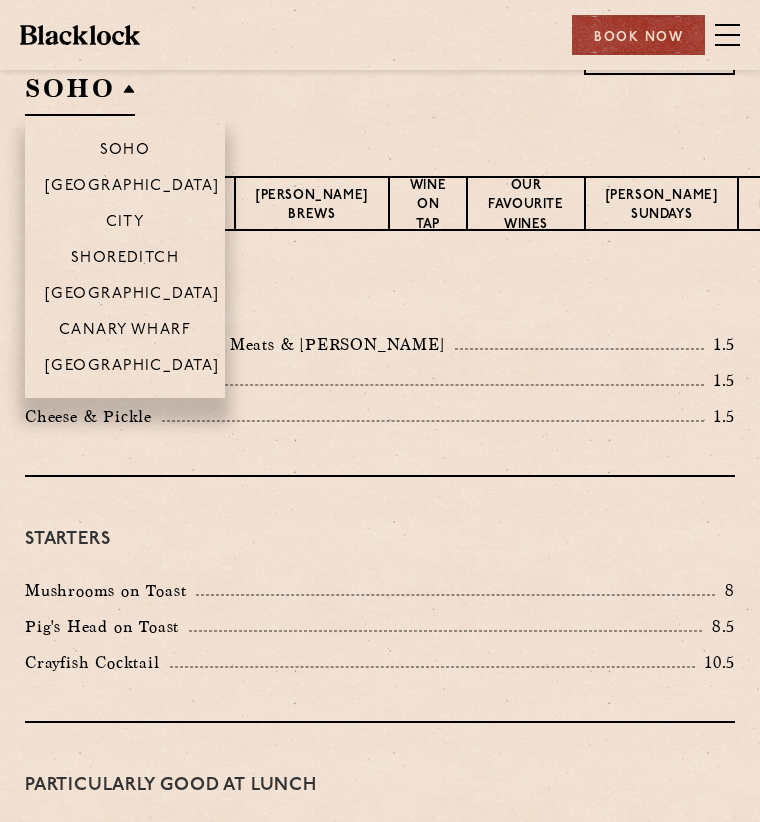 click on "[GEOGRAPHIC_DATA]" at bounding box center [125, 372] 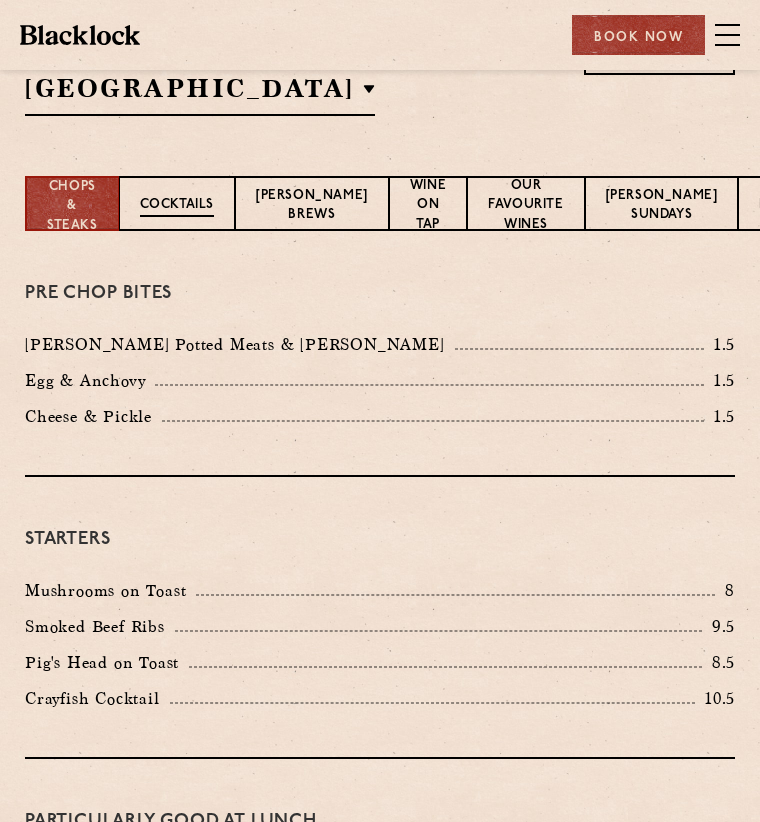 click on "Cocktails" at bounding box center [177, 206] 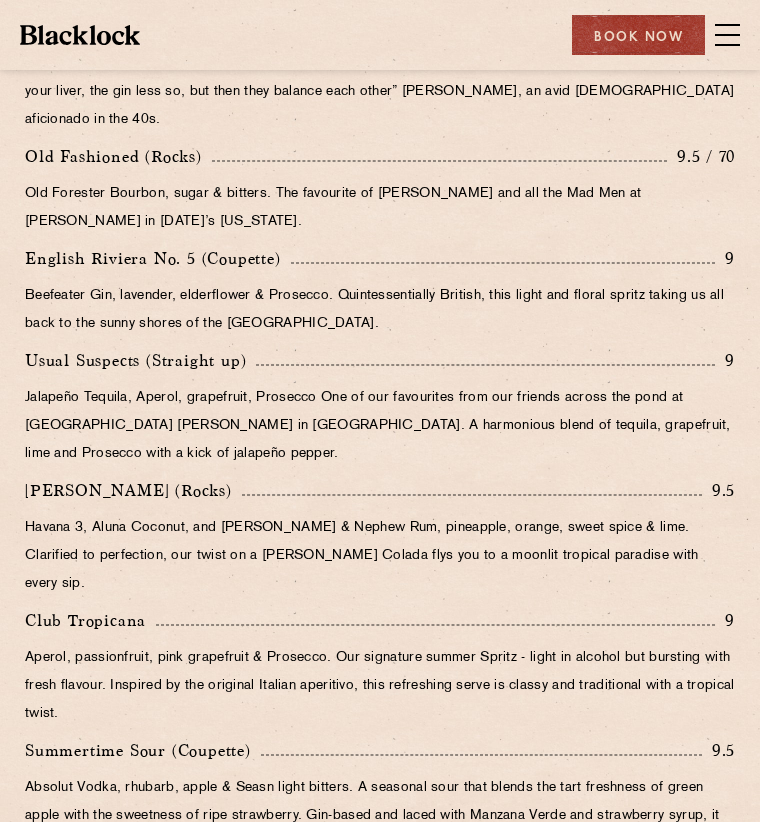scroll, scrollTop: 1000, scrollLeft: 0, axis: vertical 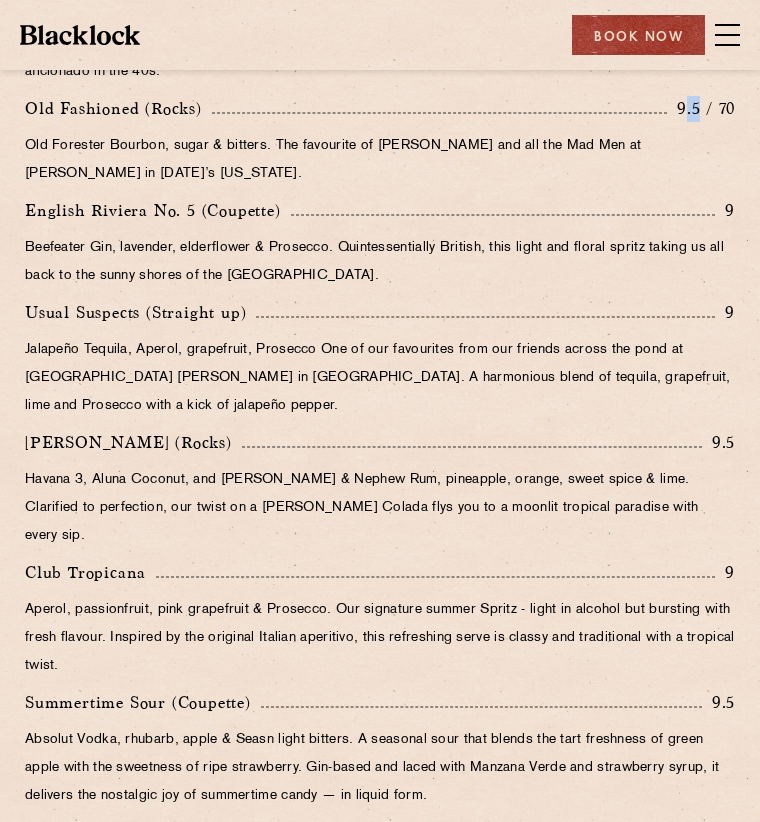 drag, startPoint x: 687, startPoint y: 274, endPoint x: 674, endPoint y: 274, distance: 13 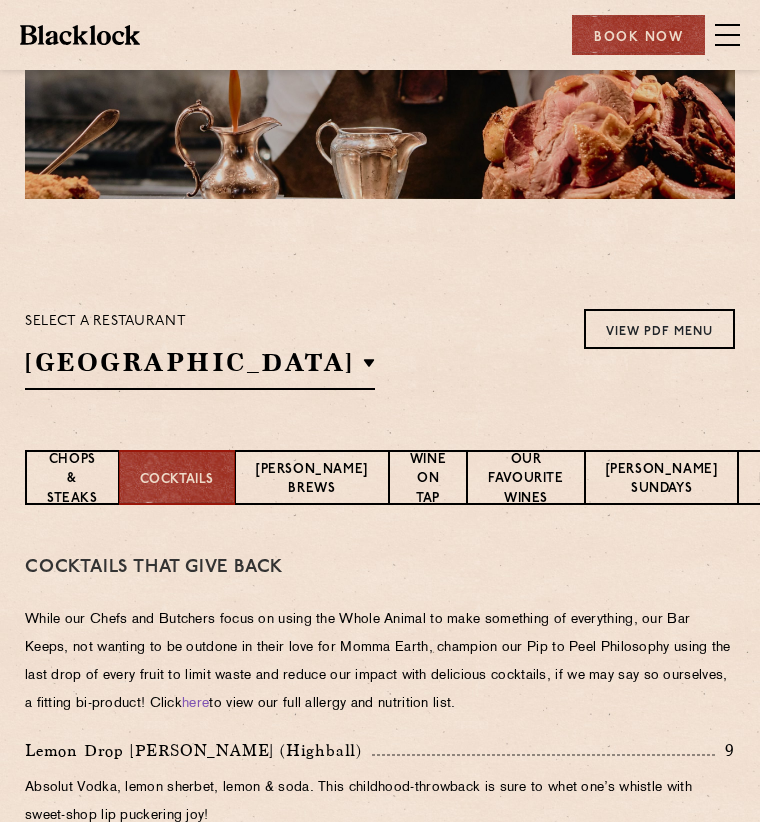 scroll, scrollTop: 400, scrollLeft: 0, axis: vertical 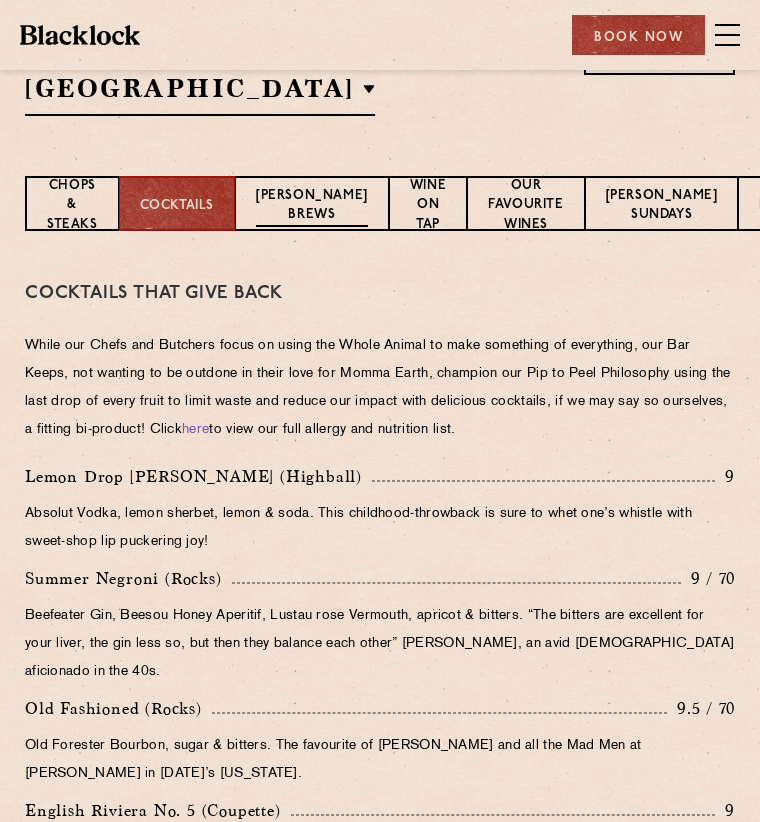 click on "[PERSON_NAME] Brews" at bounding box center (312, 206) 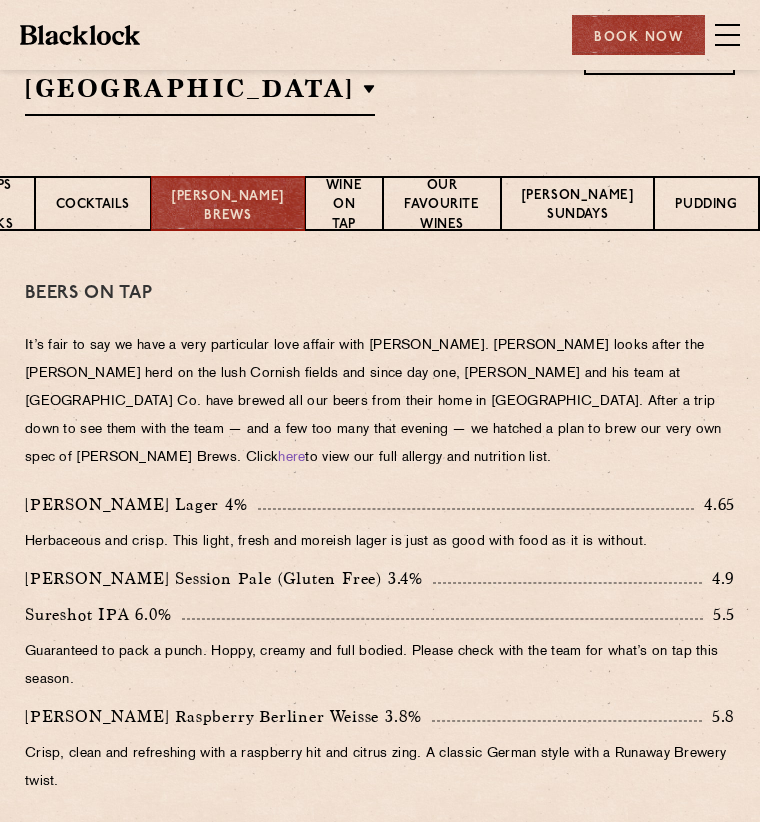 scroll, scrollTop: 0, scrollLeft: 112, axis: horizontal 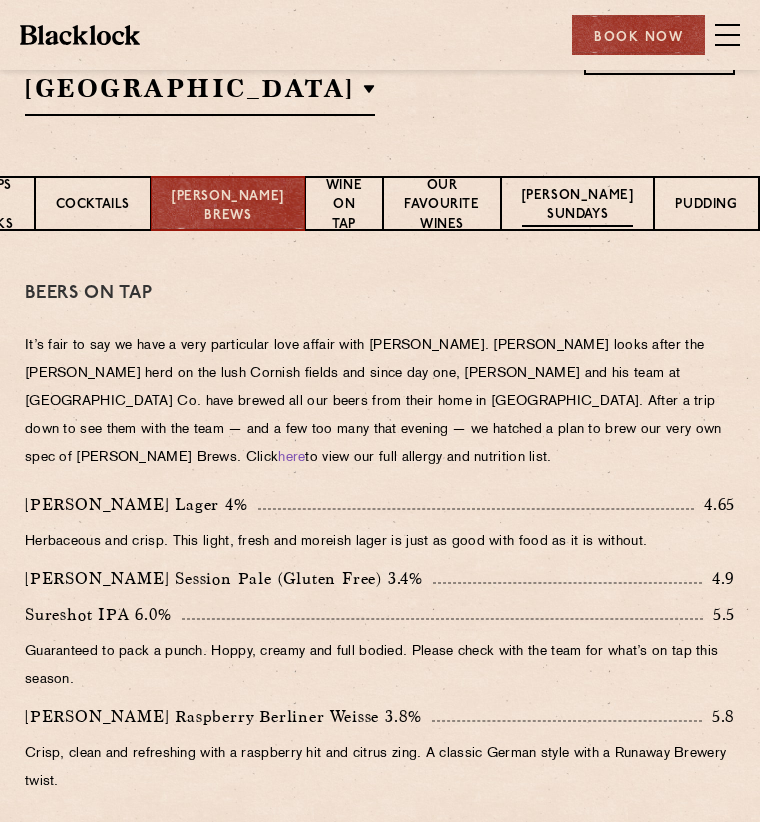 click on "[PERSON_NAME] Sundays" at bounding box center (578, 206) 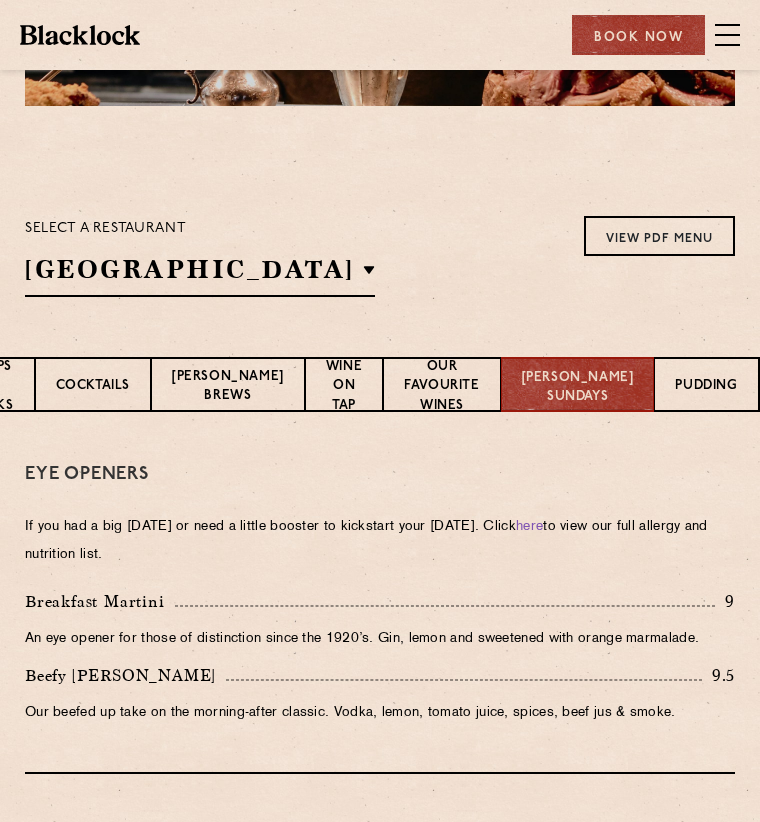 scroll, scrollTop: 400, scrollLeft: 0, axis: vertical 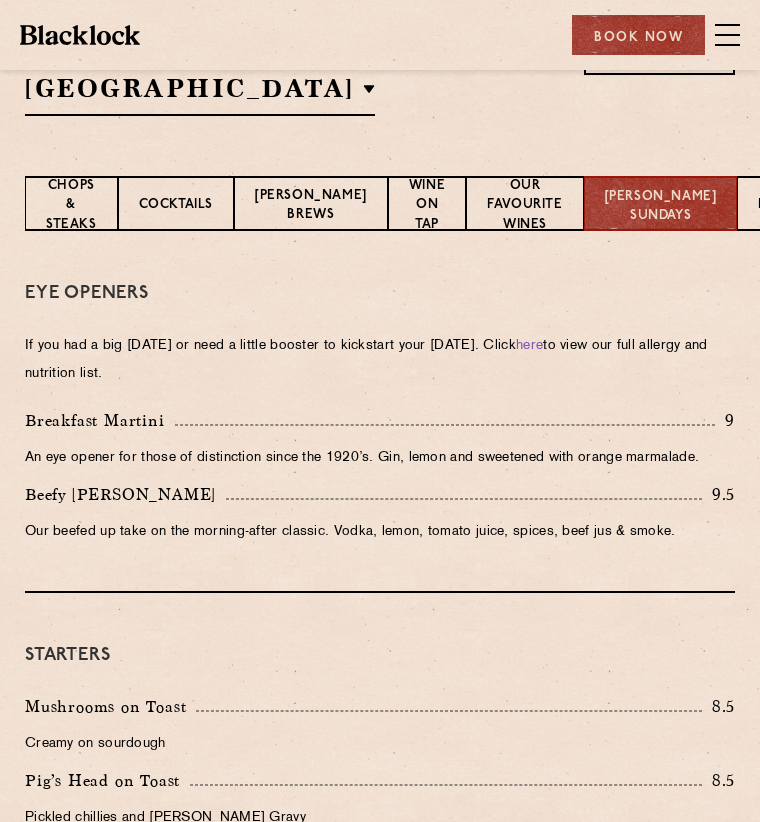 click on "Chops & Steaks" at bounding box center (71, 206) 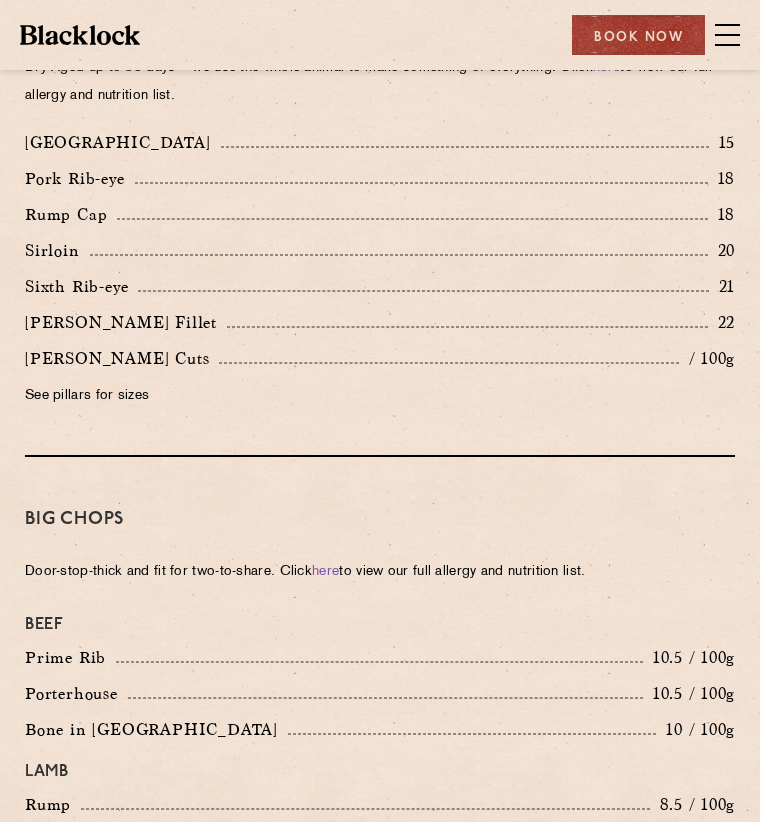 scroll, scrollTop: 2000, scrollLeft: 0, axis: vertical 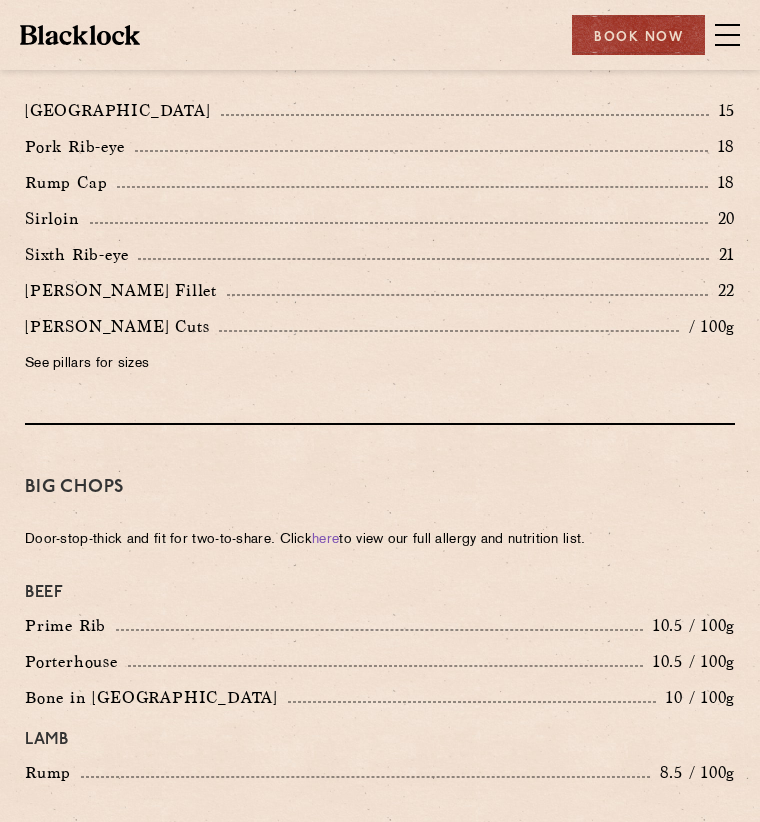 click on "See pillars for sizes" at bounding box center (380, 364) 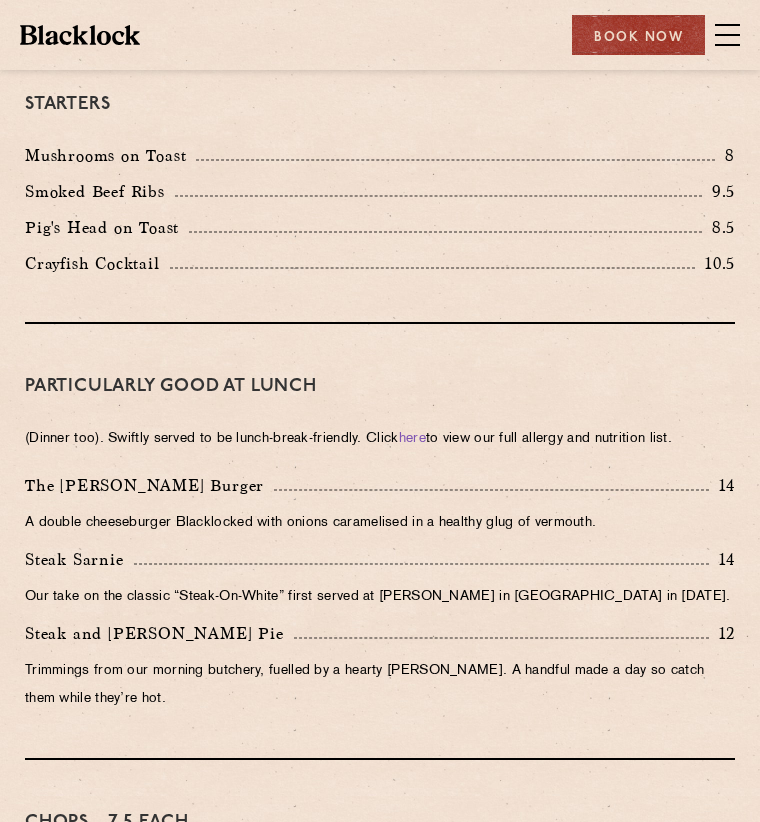 scroll, scrollTop: 800, scrollLeft: 0, axis: vertical 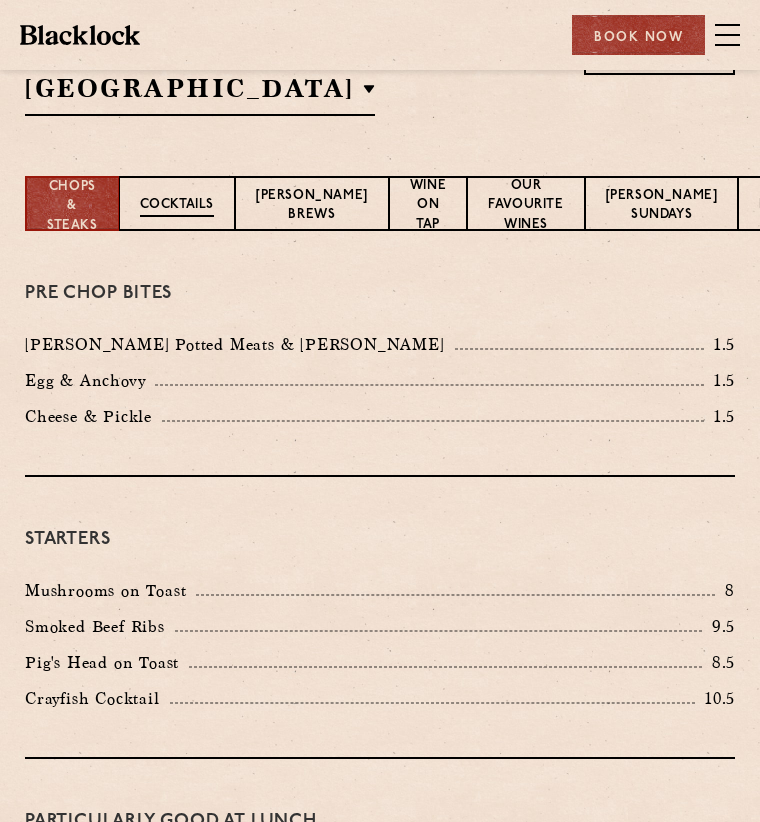 click on "Cocktails" at bounding box center [177, 203] 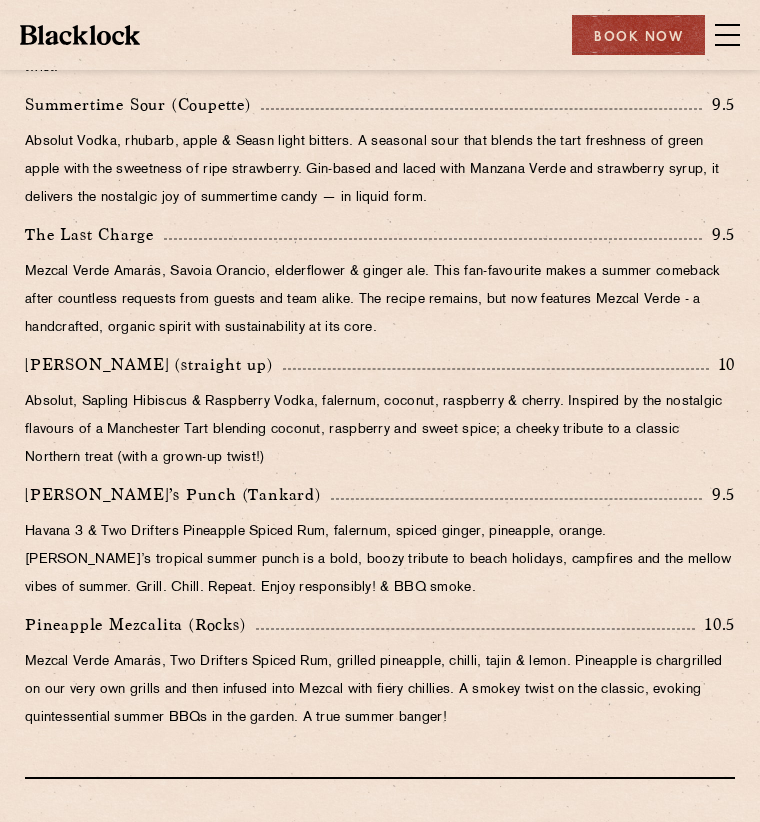 scroll, scrollTop: 1900, scrollLeft: 0, axis: vertical 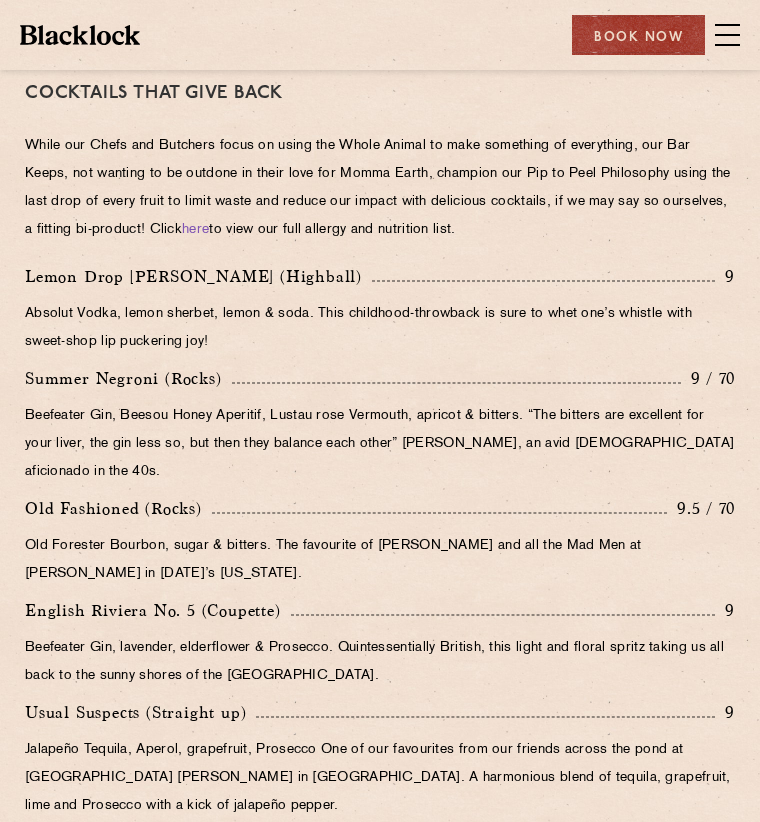 click on "Chops & Steaks" at bounding box center (71, 6) 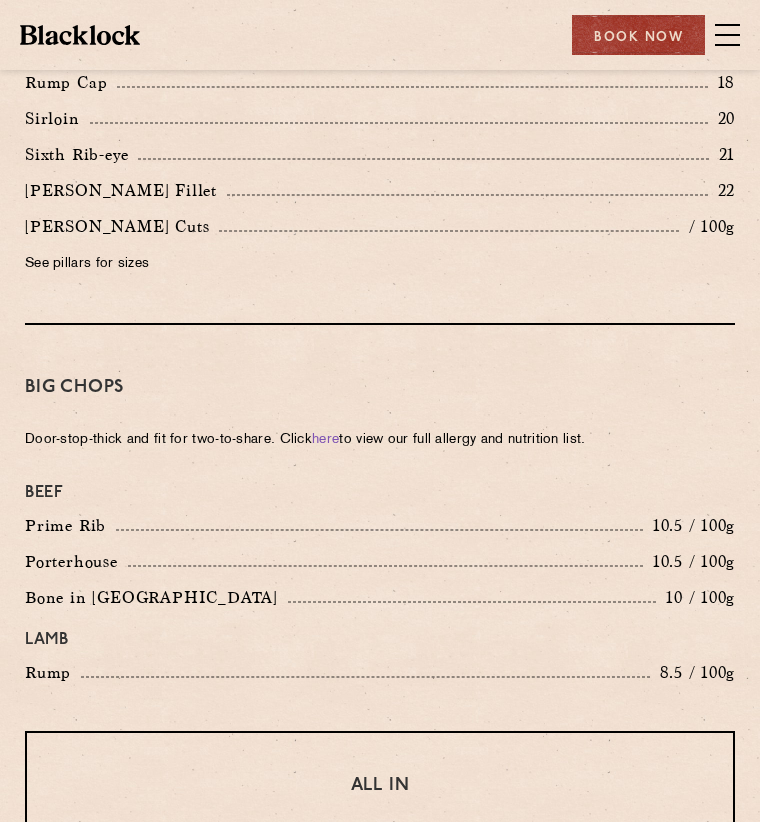 scroll, scrollTop: 2000, scrollLeft: 0, axis: vertical 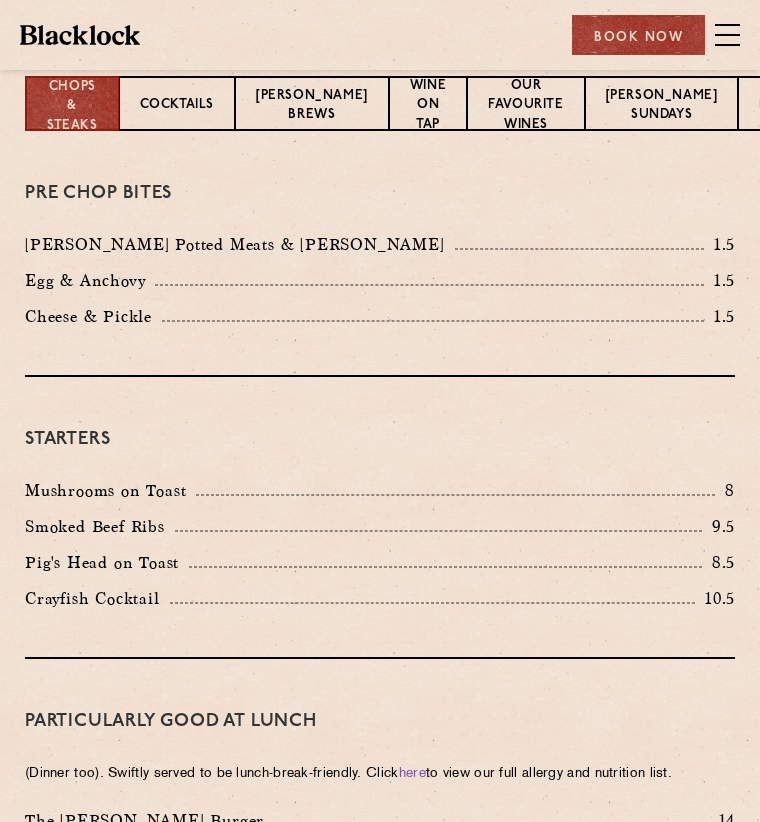 click on "Wine on Tap" at bounding box center (428, 106) 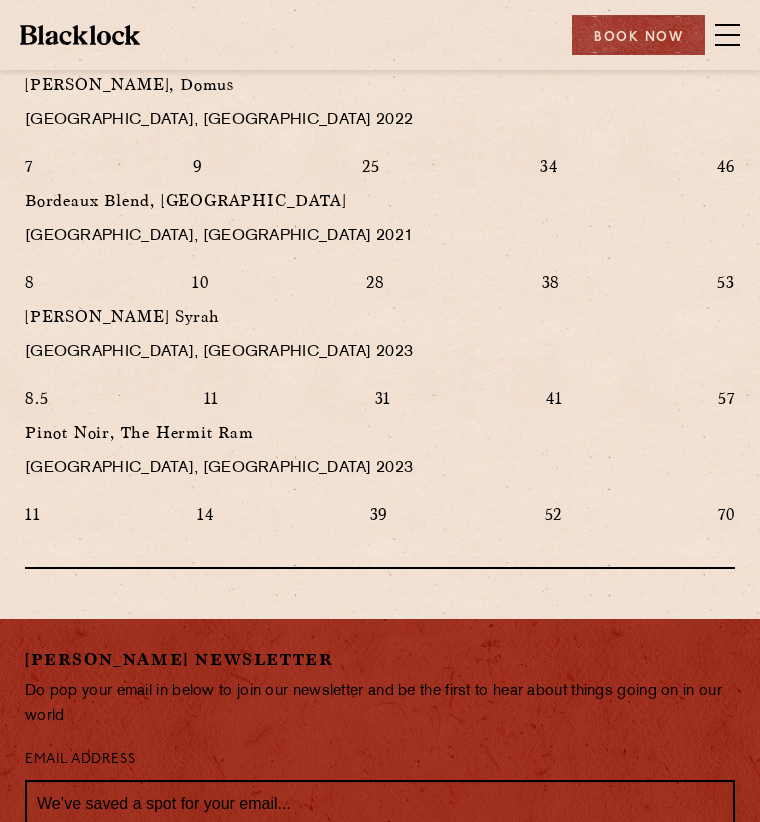 scroll, scrollTop: 2100, scrollLeft: 0, axis: vertical 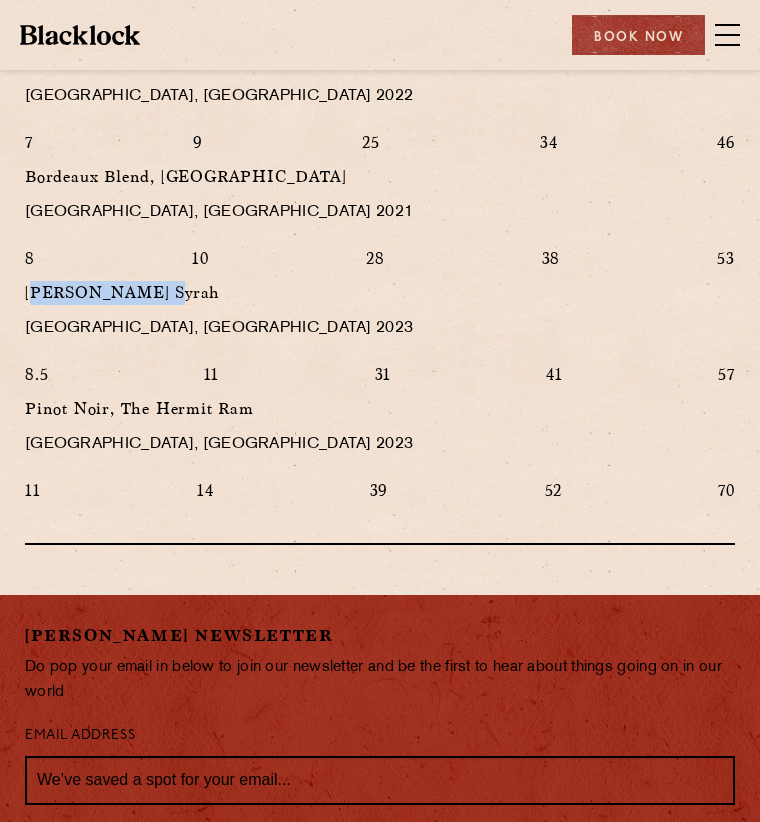 drag, startPoint x: 170, startPoint y: 427, endPoint x: 34, endPoint y: 427, distance: 136 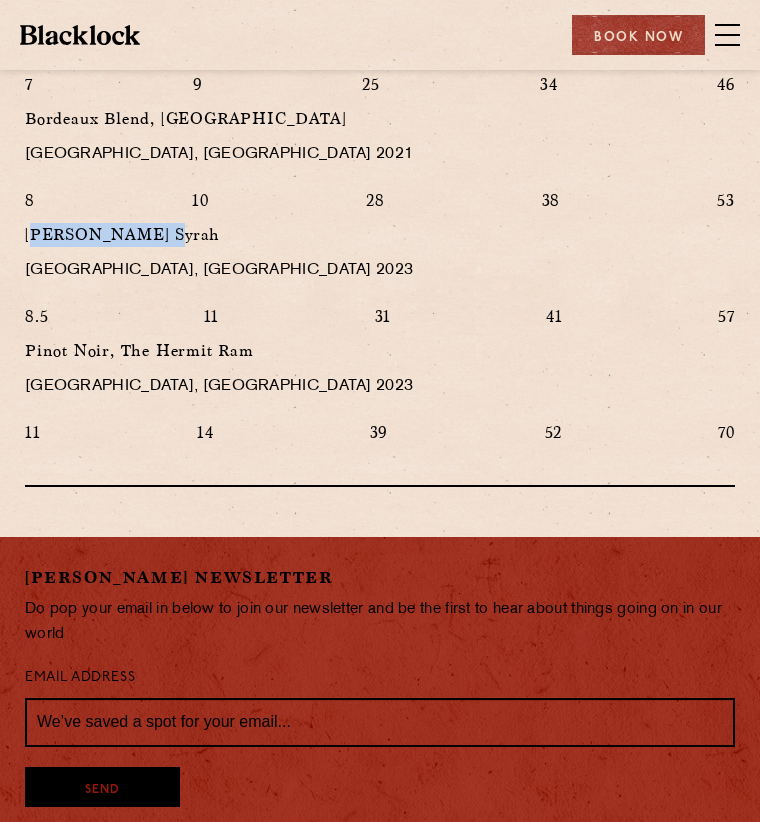 scroll, scrollTop: 2200, scrollLeft: 0, axis: vertical 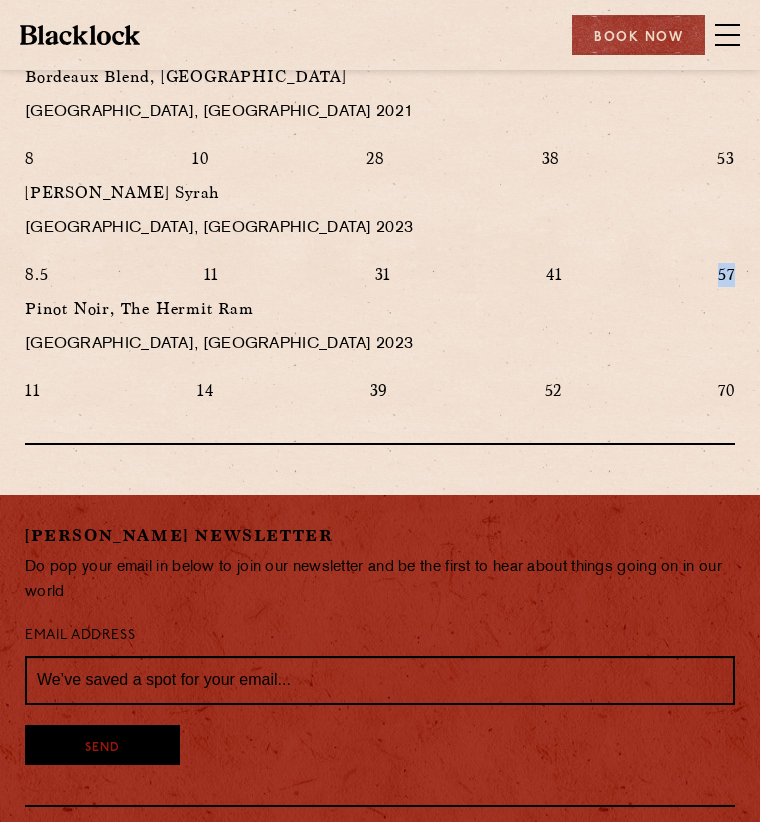 drag, startPoint x: 738, startPoint y: 412, endPoint x: 713, endPoint y: 408, distance: 25.317978 